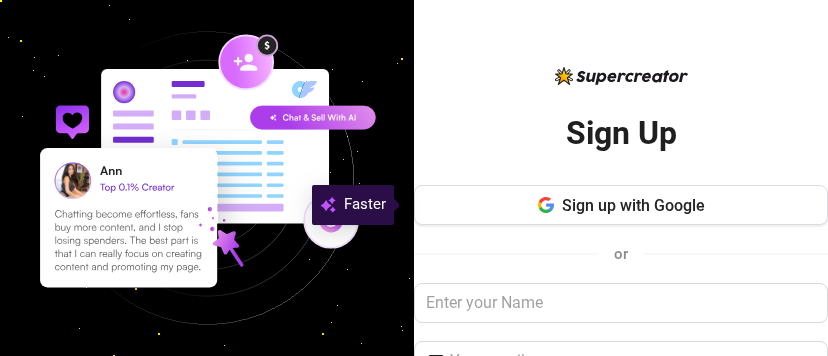 scroll, scrollTop: 0, scrollLeft: 0, axis: both 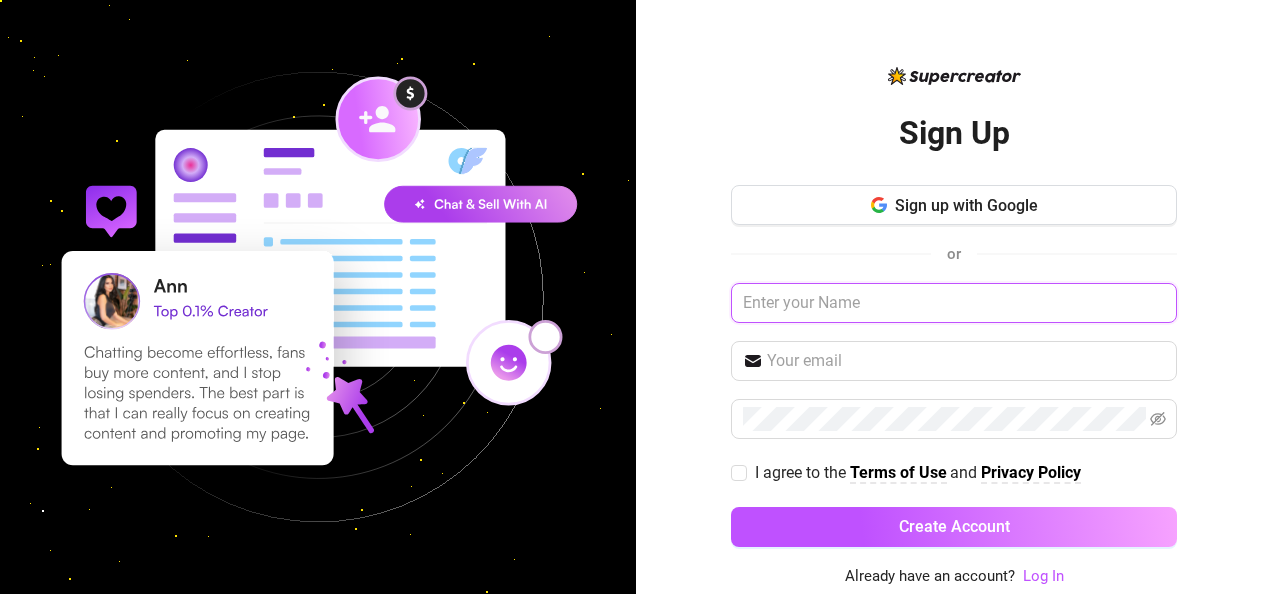 click at bounding box center [954, 303] 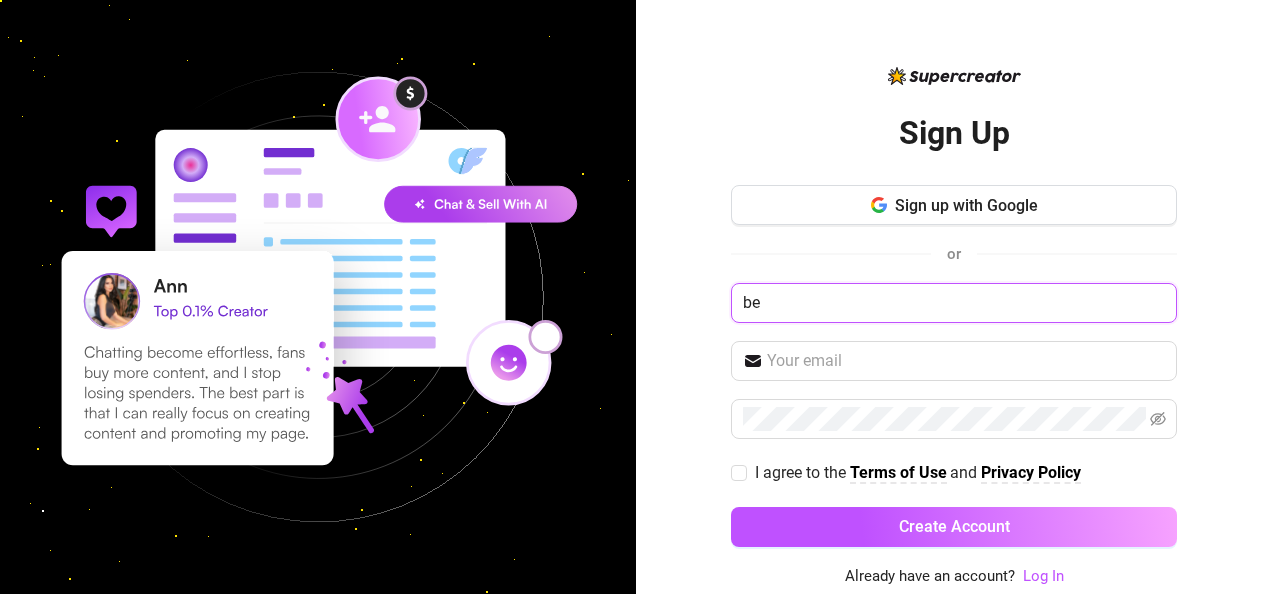 type on "b" 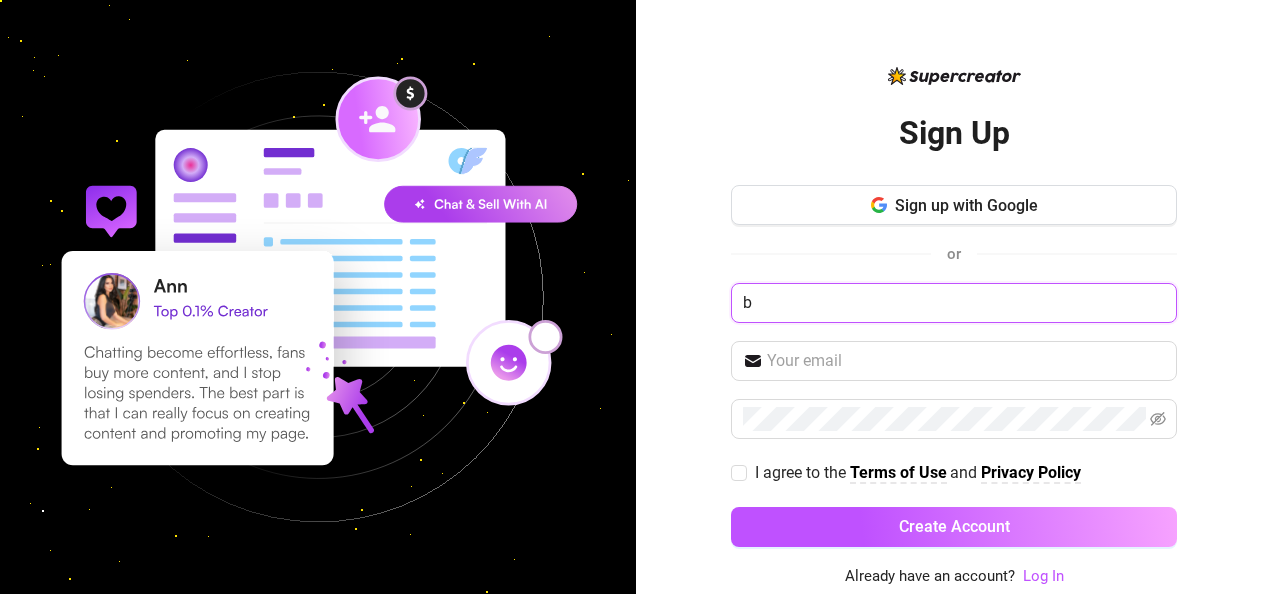 type 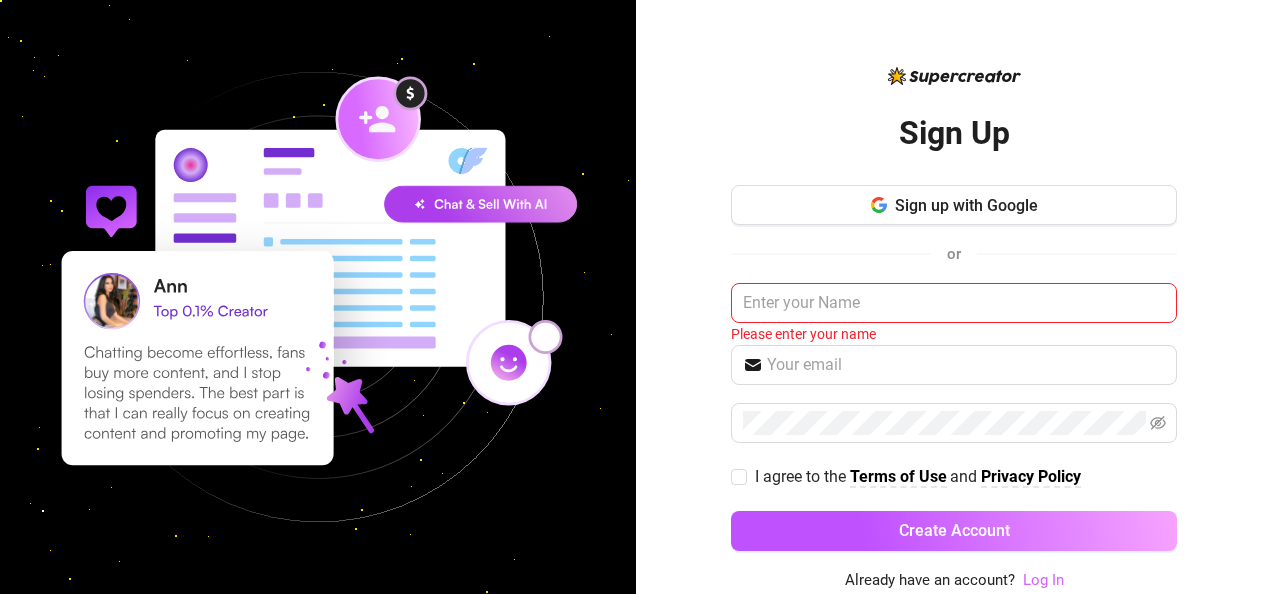 click on "Log In" at bounding box center (1043, 580) 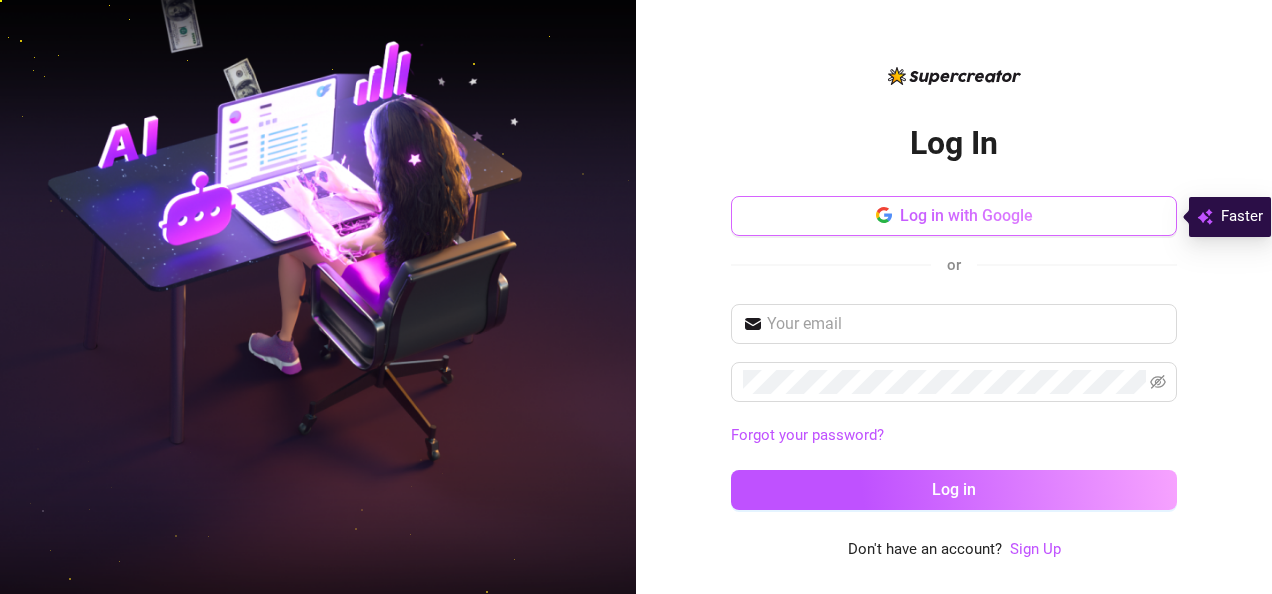 click on "Log in with Google" at bounding box center (954, 216) 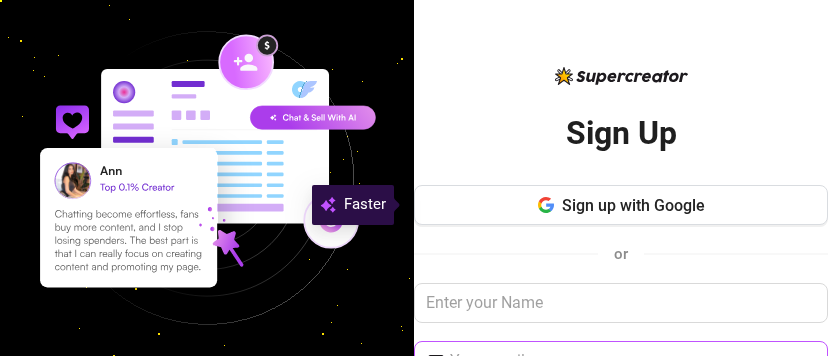scroll, scrollTop: 0, scrollLeft: 0, axis: both 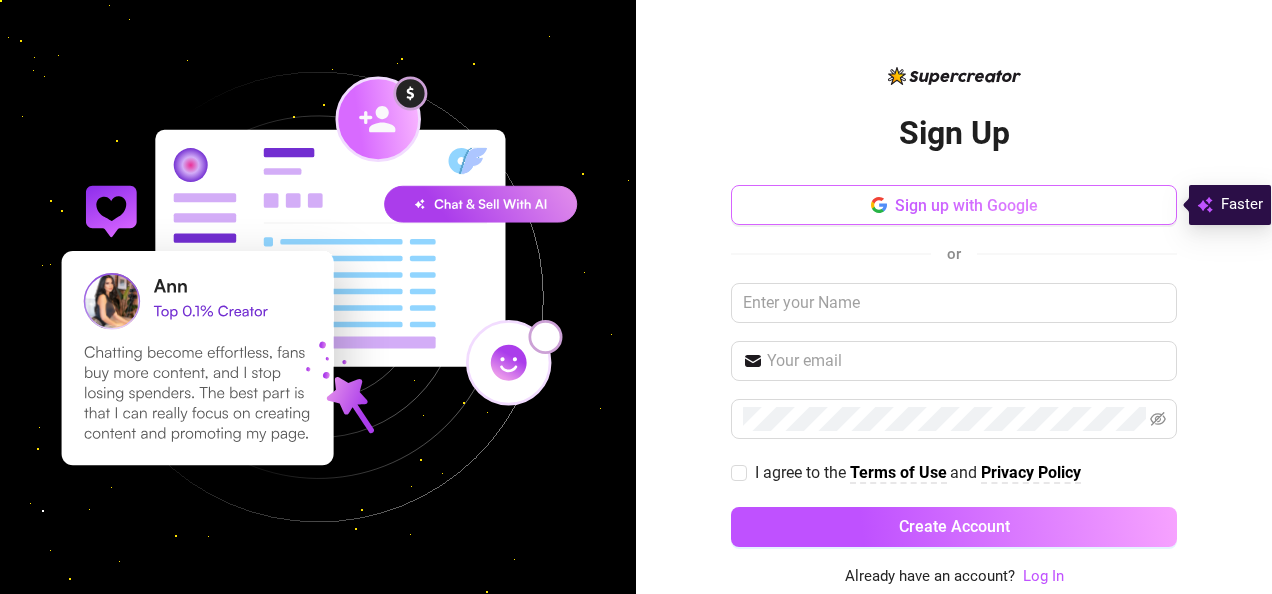 click on "Sign up with Google" at bounding box center (954, 205) 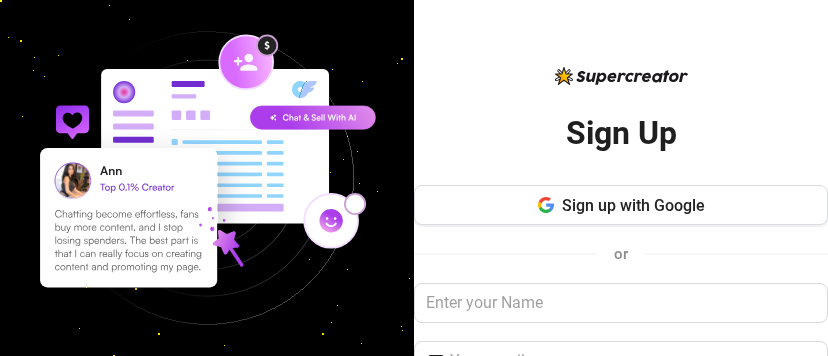scroll, scrollTop: 0, scrollLeft: 0, axis: both 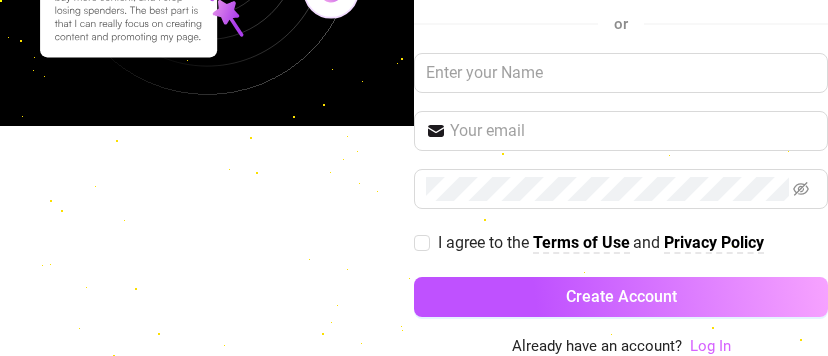 click on "Log In" at bounding box center [710, 346] 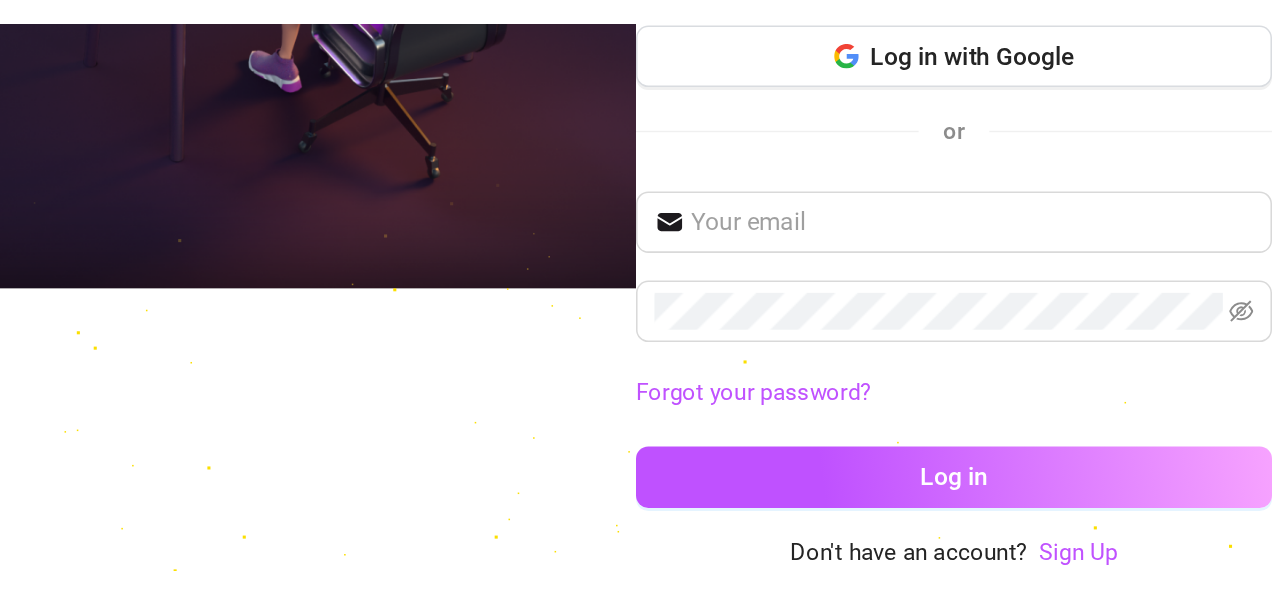 scroll, scrollTop: 178, scrollLeft: 0, axis: vertical 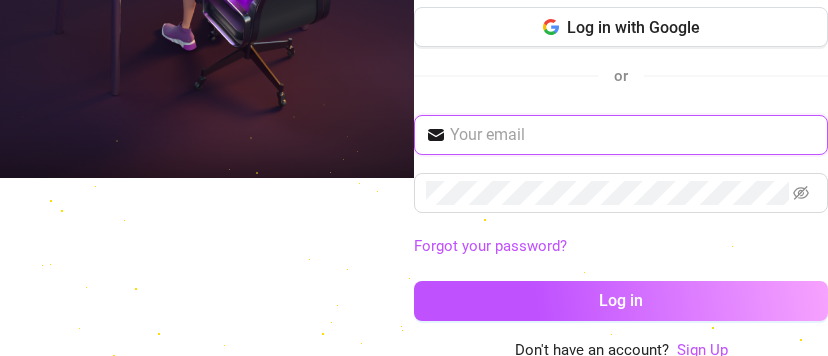 click at bounding box center (633, 135) 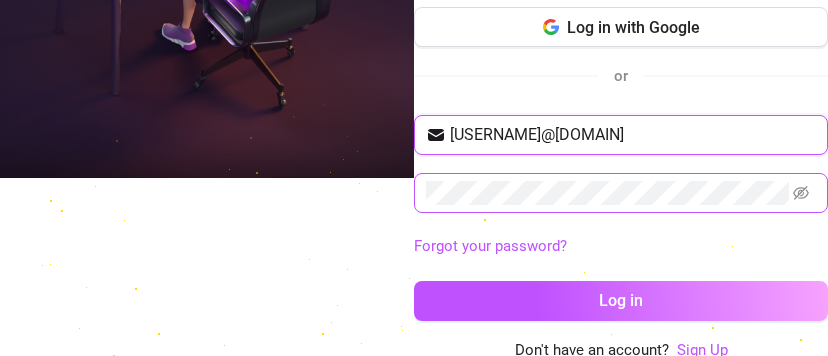 type on "[USERNAME]@[DOMAIN]" 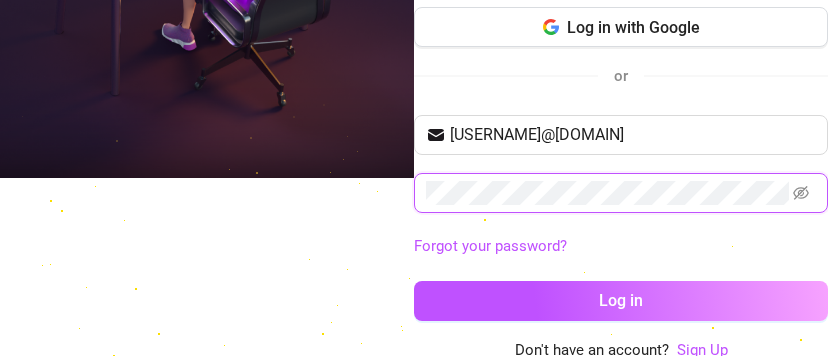 click on "Log in" at bounding box center (621, 301) 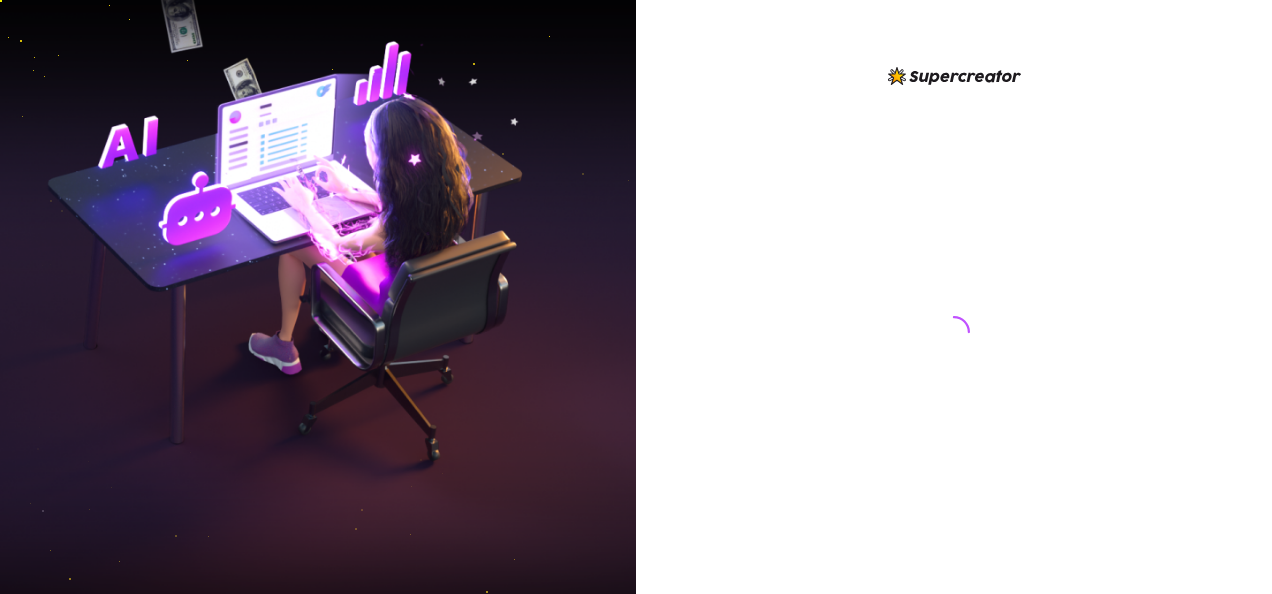 scroll, scrollTop: 0, scrollLeft: 0, axis: both 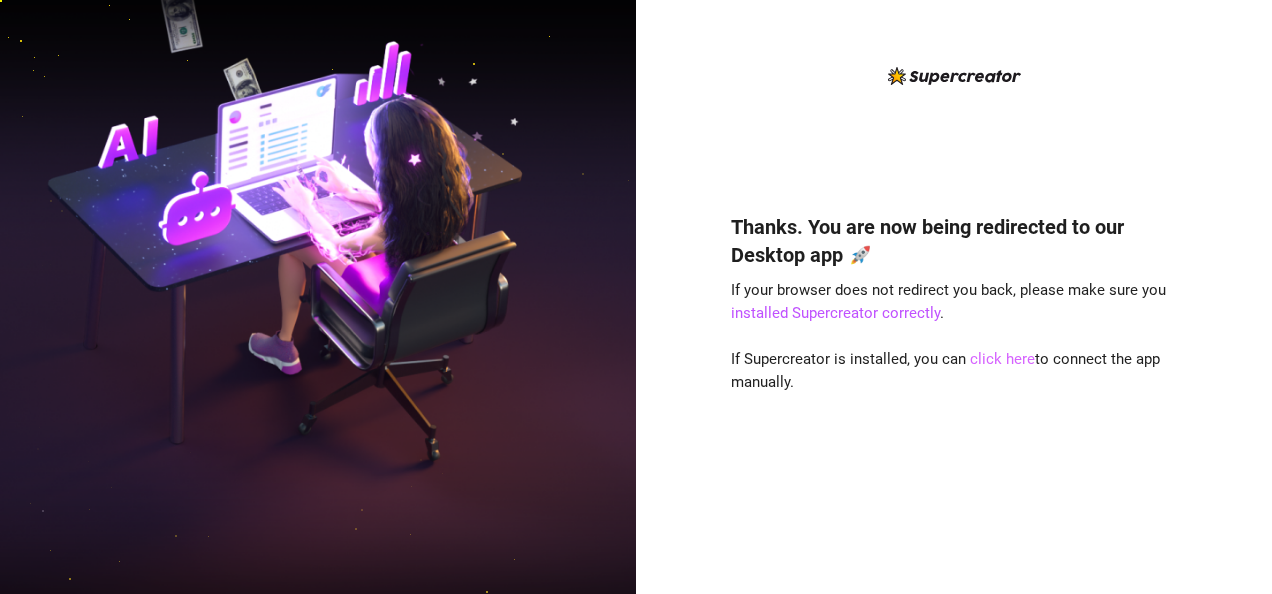 click on "click here" at bounding box center [1002, 359] 